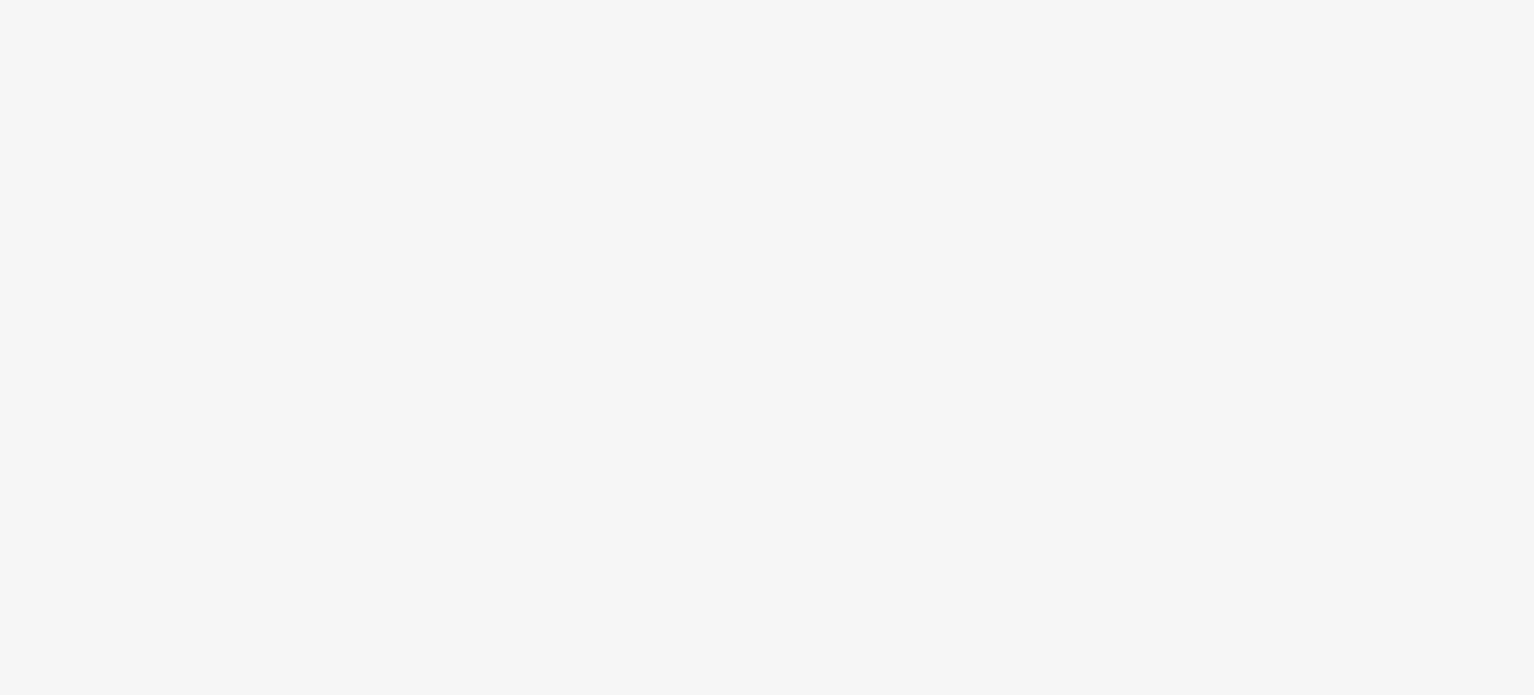 scroll, scrollTop: 0, scrollLeft: 0, axis: both 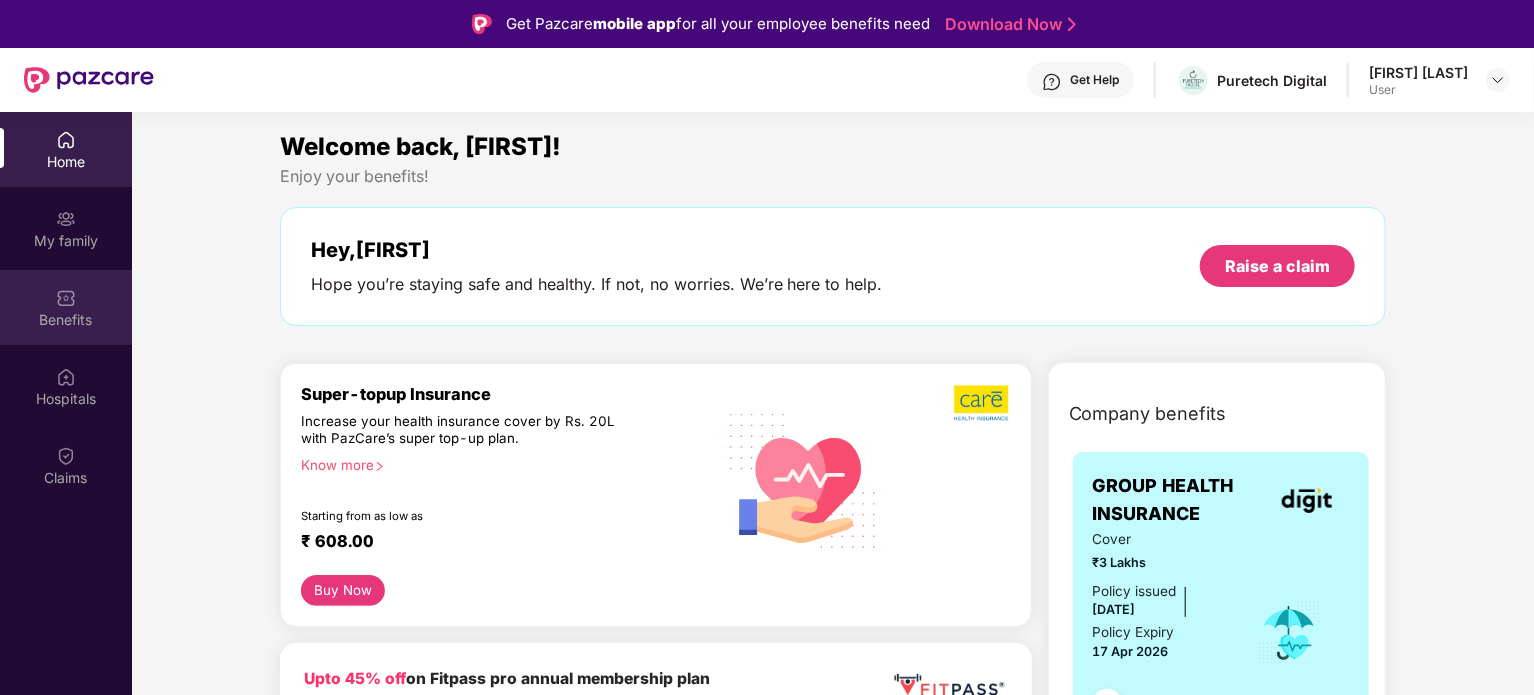 click on "Benefits" at bounding box center (66, 320) 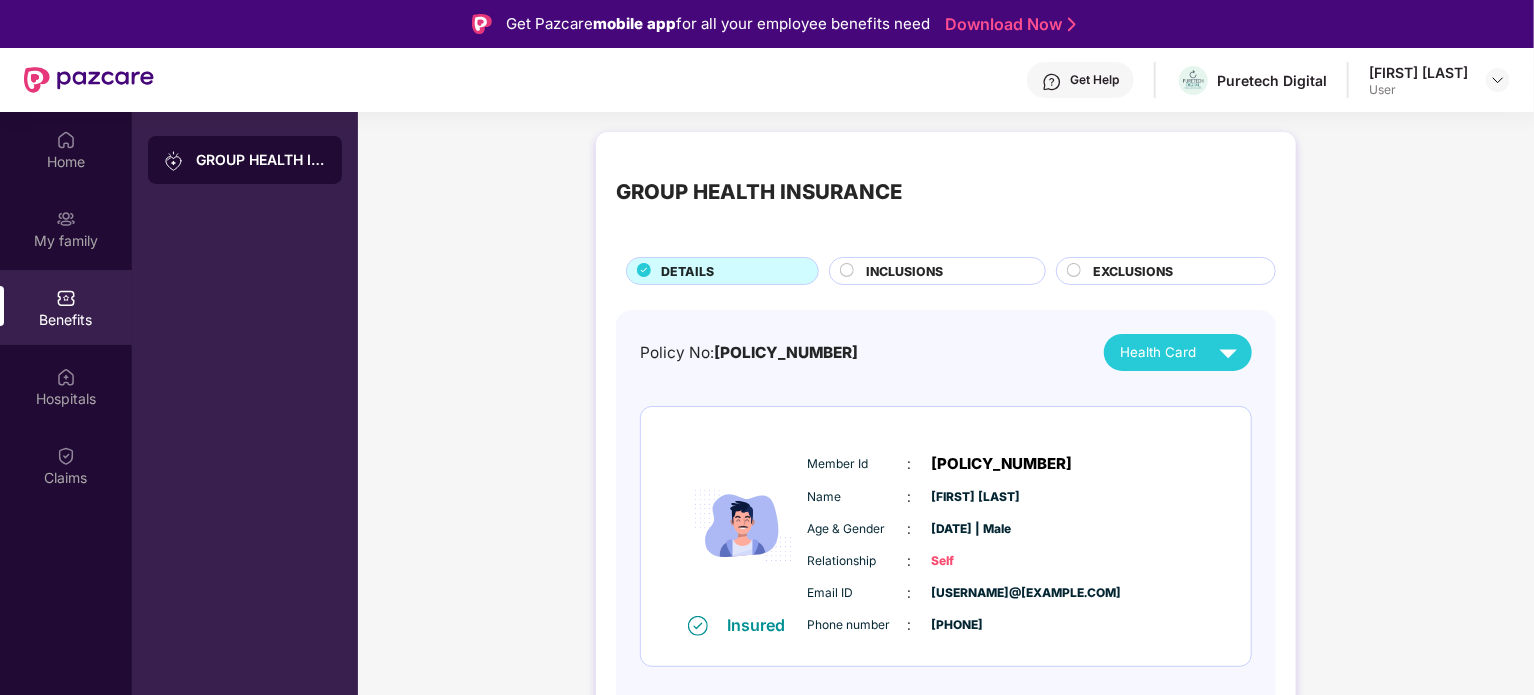 scroll, scrollTop: 112, scrollLeft: 0, axis: vertical 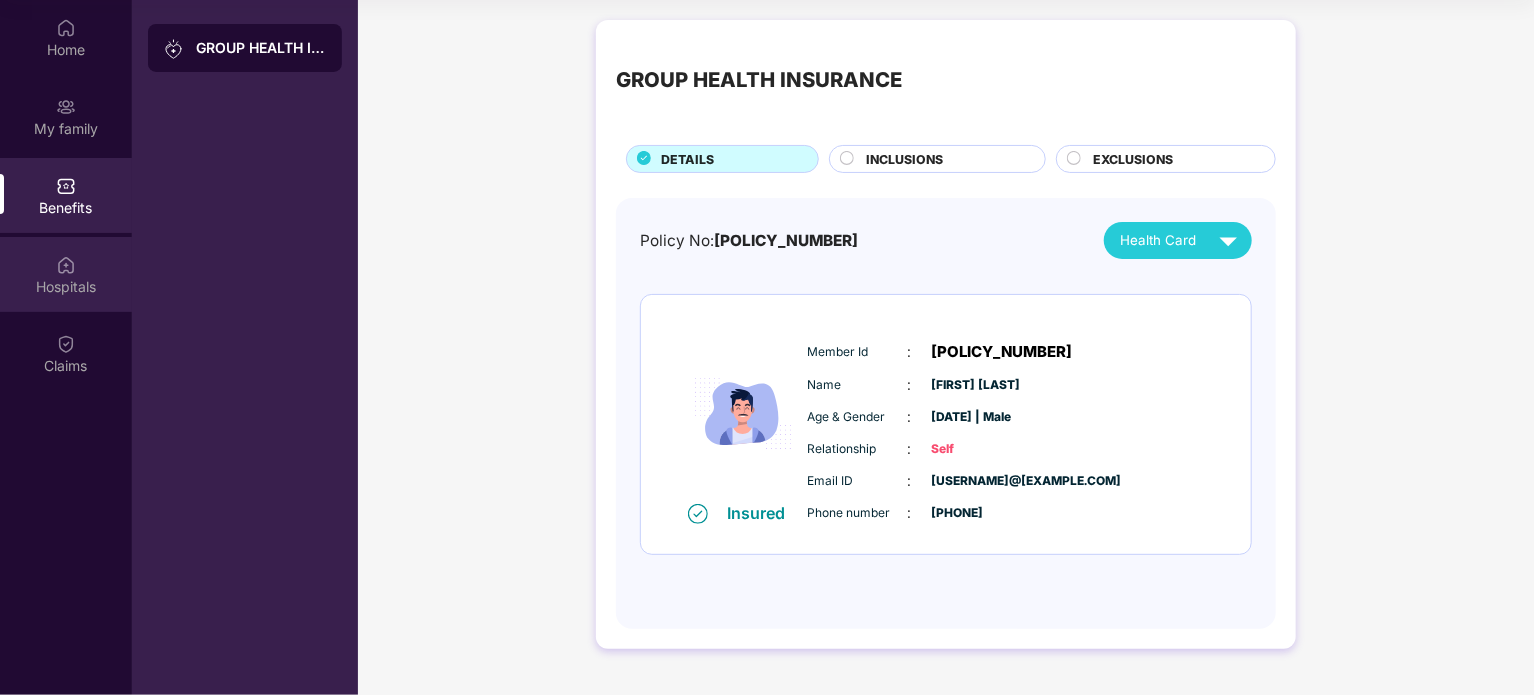 click on "Hospitals" at bounding box center (66, 274) 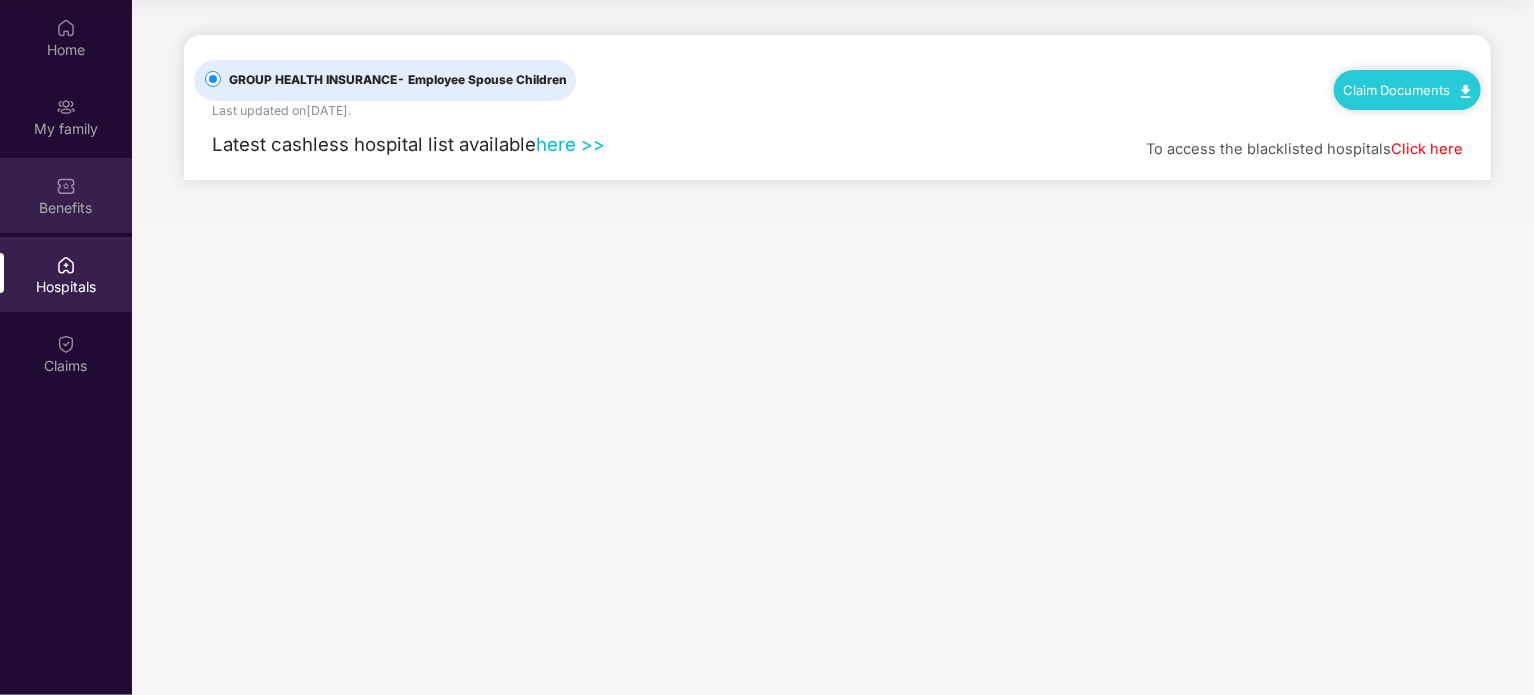 click on "Benefits" at bounding box center (66, 195) 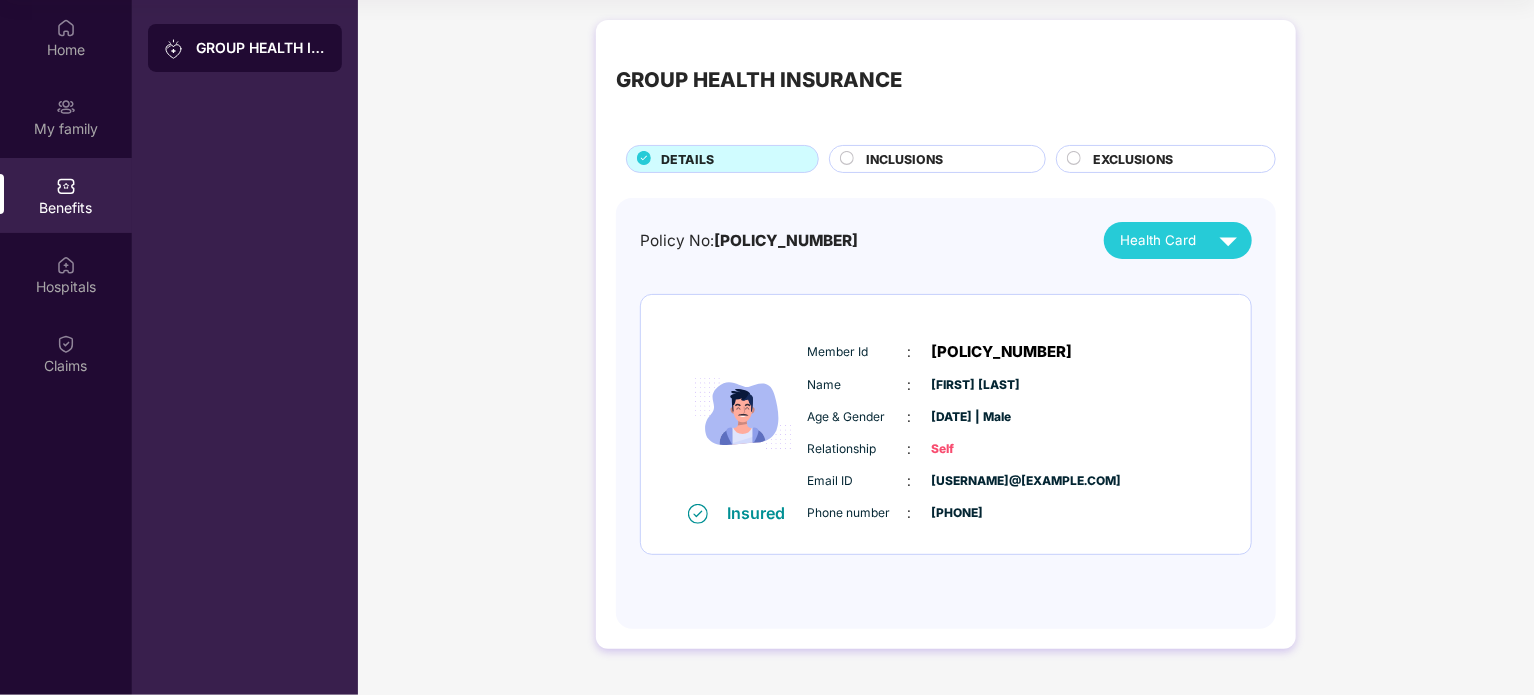 click on "INCLUSIONS" at bounding box center [945, 161] 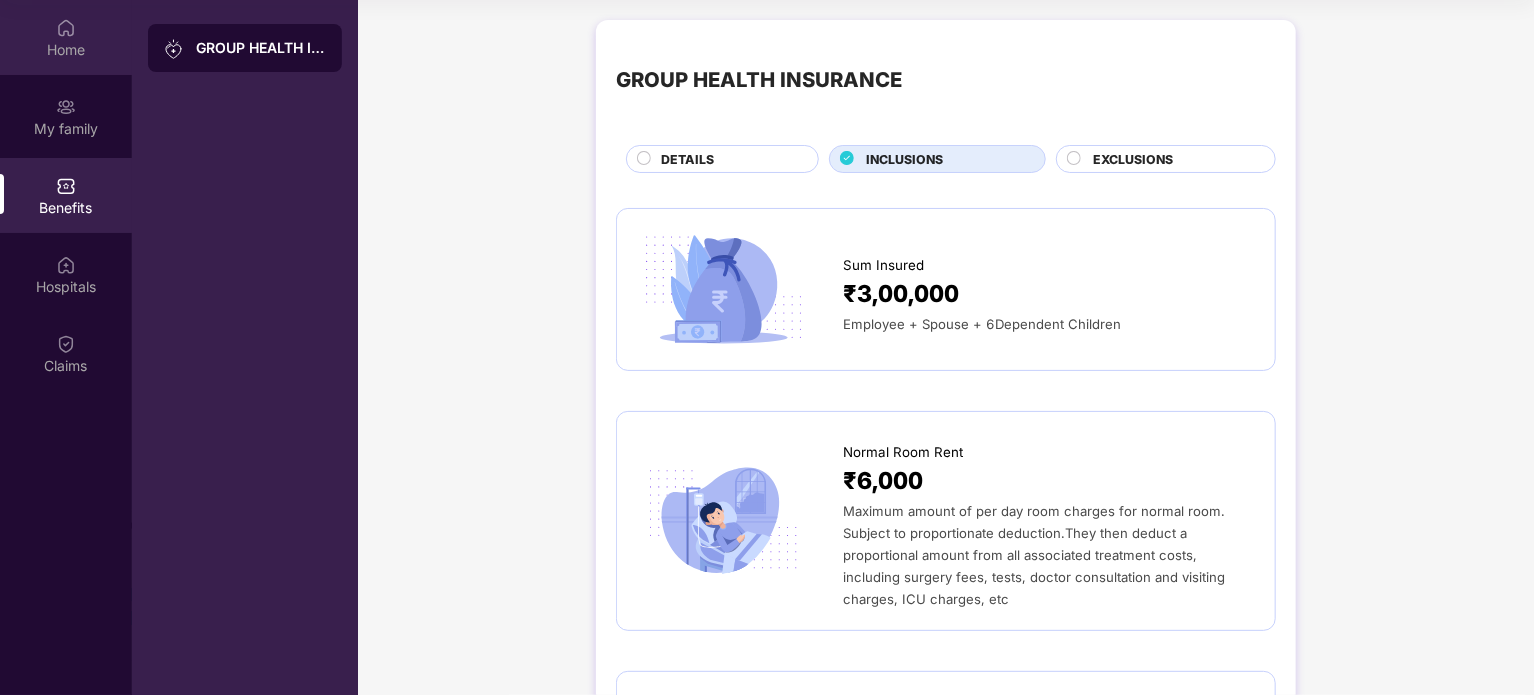 click on "Home" at bounding box center (66, 37) 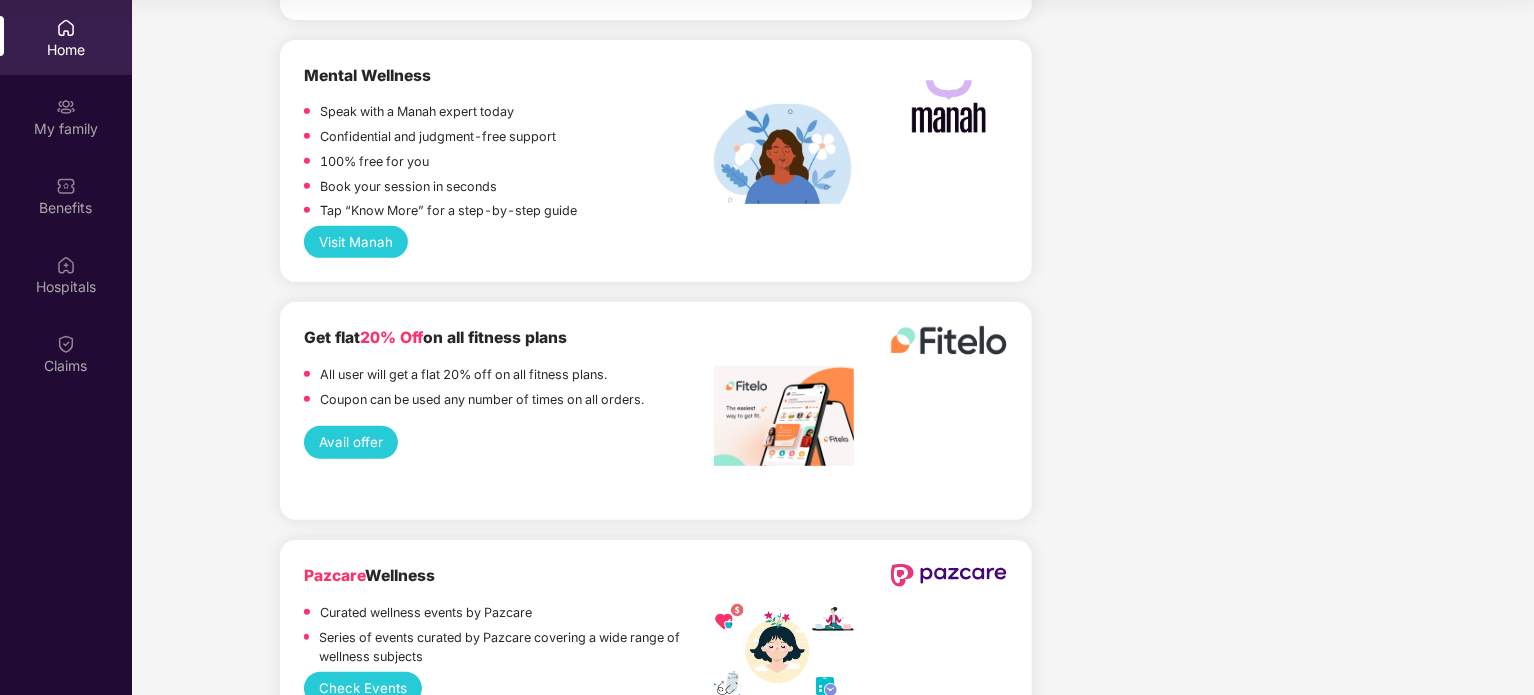 scroll, scrollTop: 4212, scrollLeft: 0, axis: vertical 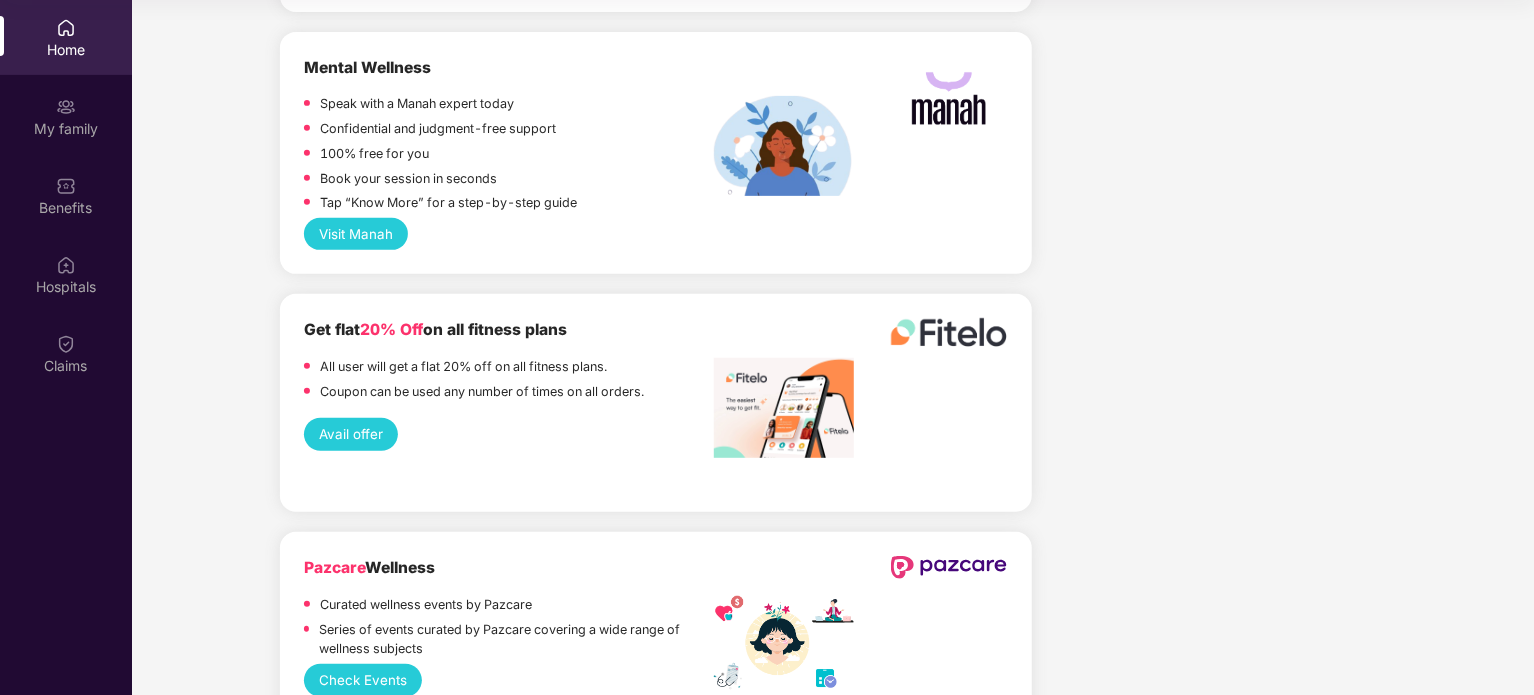 click on "Visit Manah" at bounding box center [356, 234] 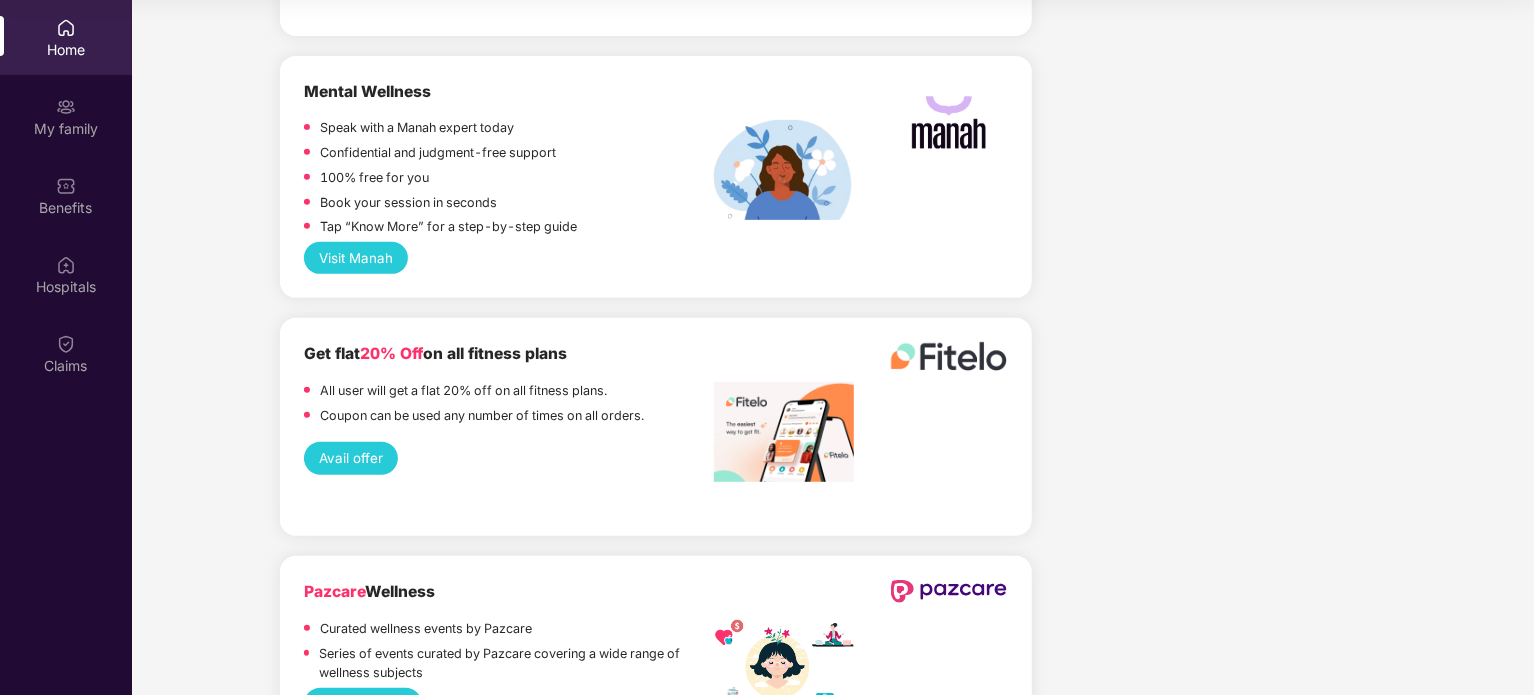 scroll, scrollTop: 4796, scrollLeft: 0, axis: vertical 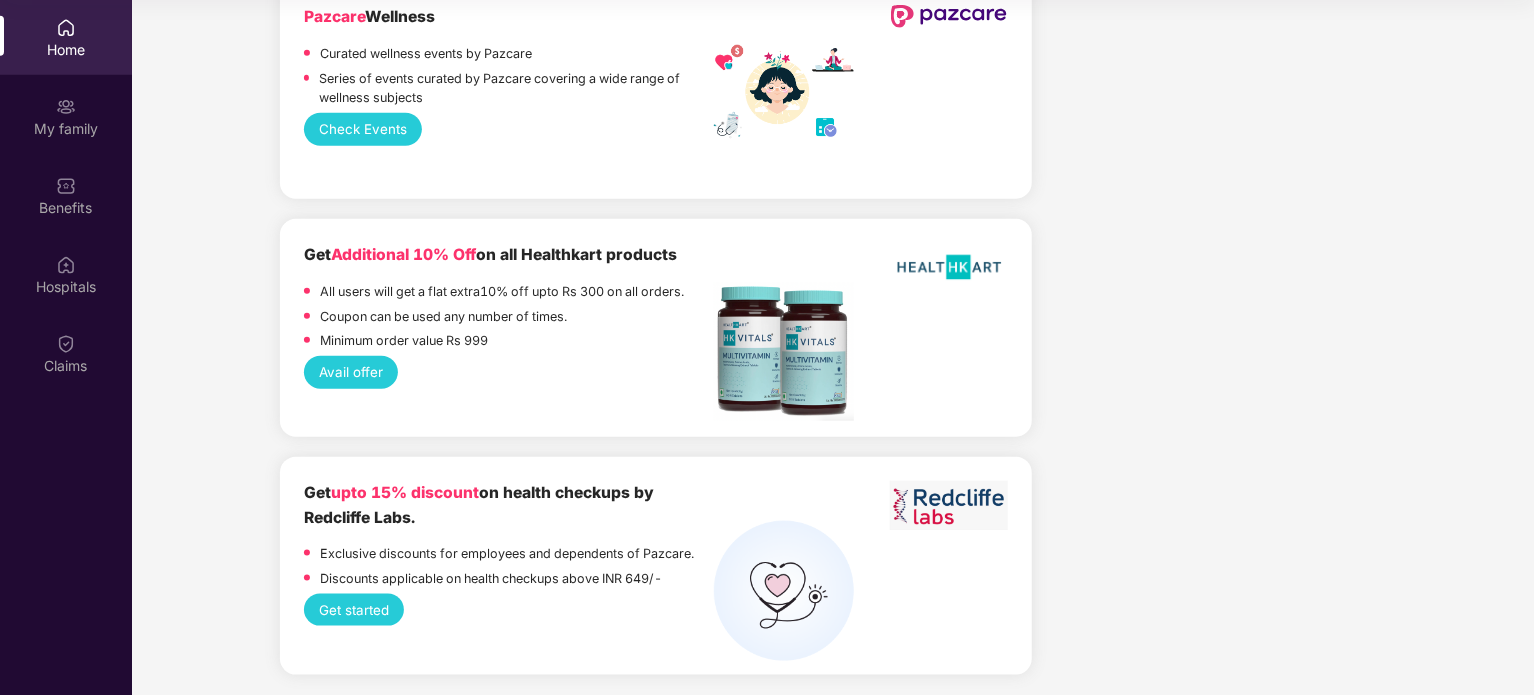click on "Get started" at bounding box center (354, 610) 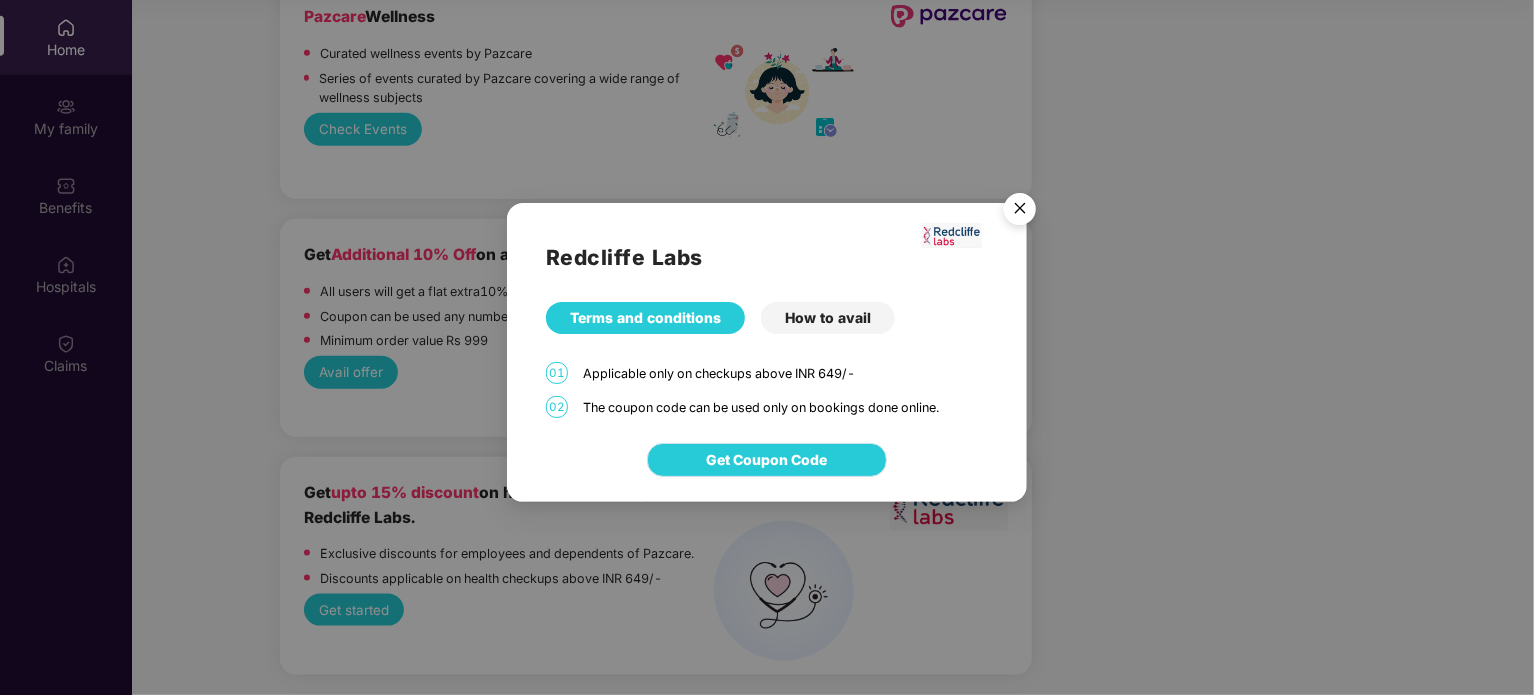 click on "Get Coupon Code" at bounding box center [767, 460] 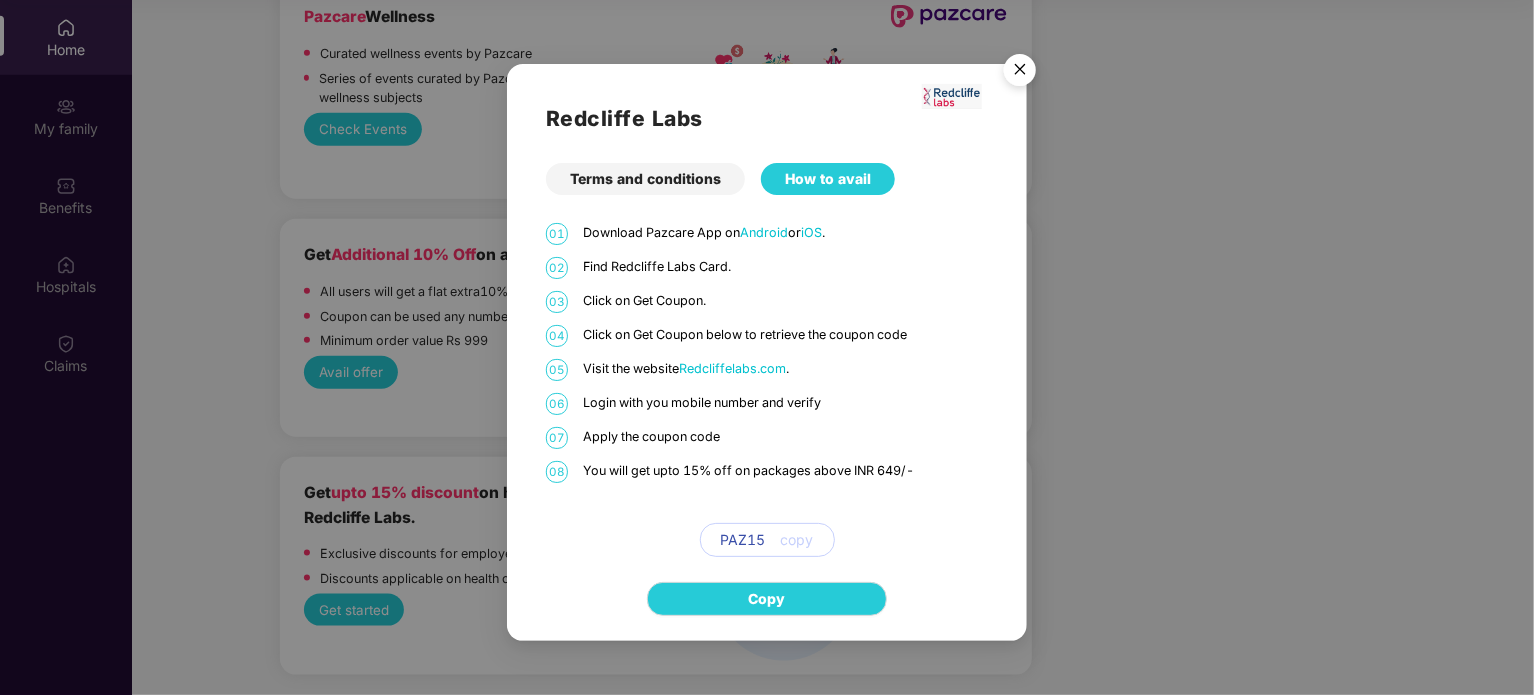 click on "copy" at bounding box center [797, 540] 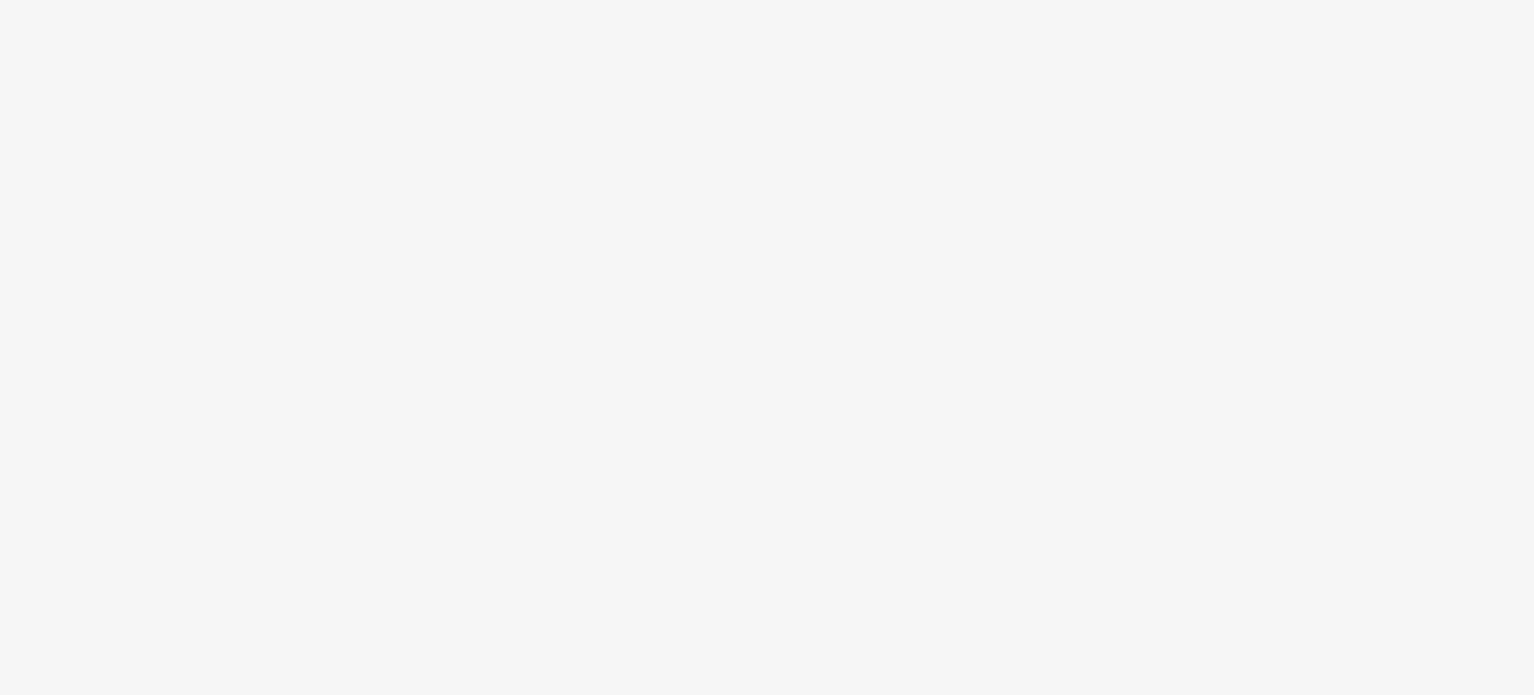 scroll, scrollTop: 0, scrollLeft: 0, axis: both 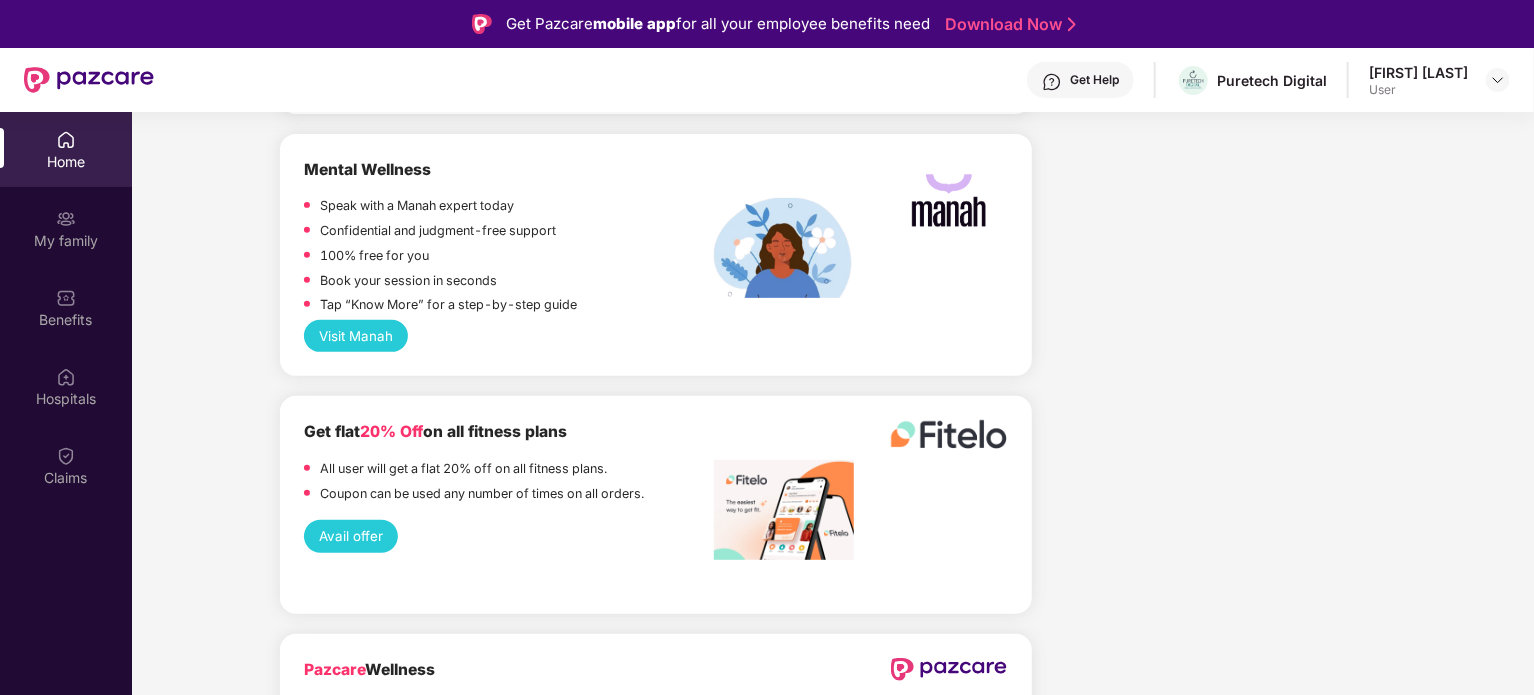 click on "Tap “Know More” for a step-by-step guide" at bounding box center [448, 305] 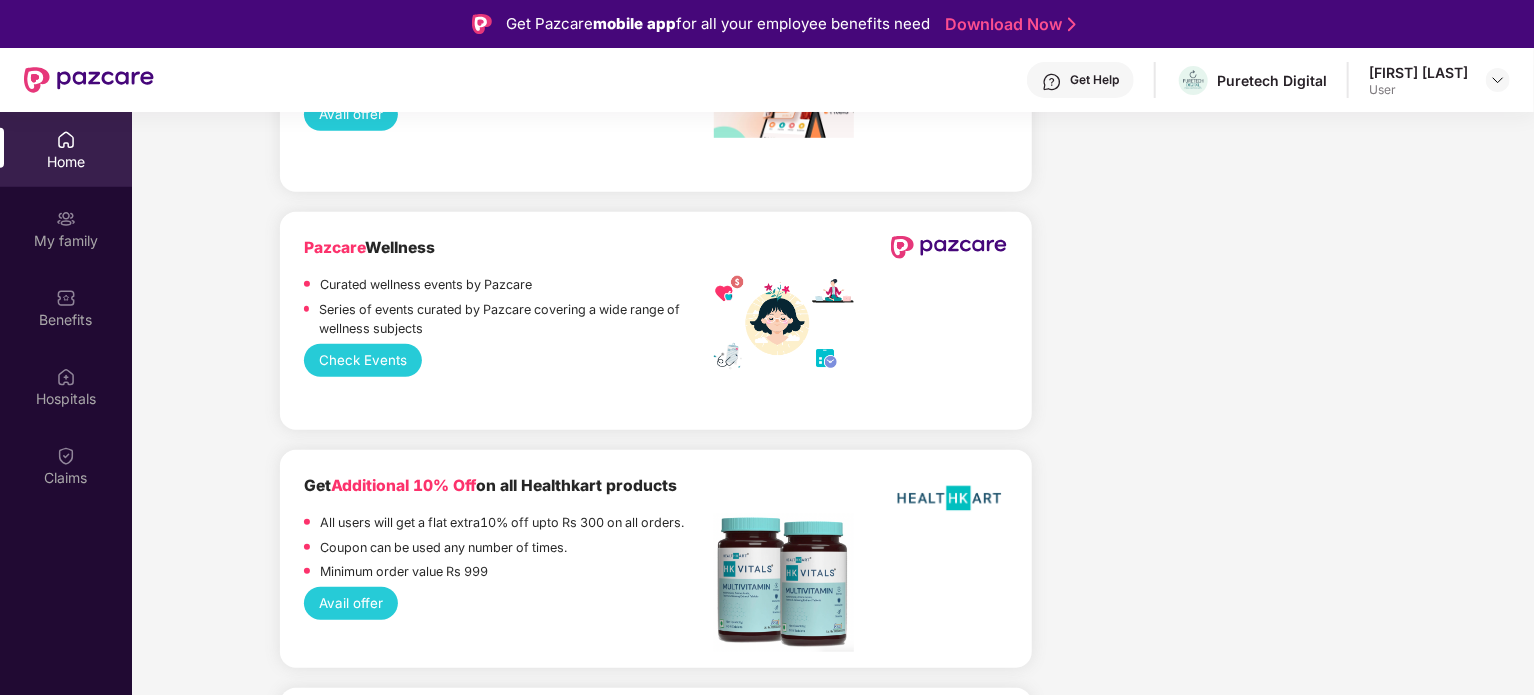 scroll, scrollTop: 4796, scrollLeft: 0, axis: vertical 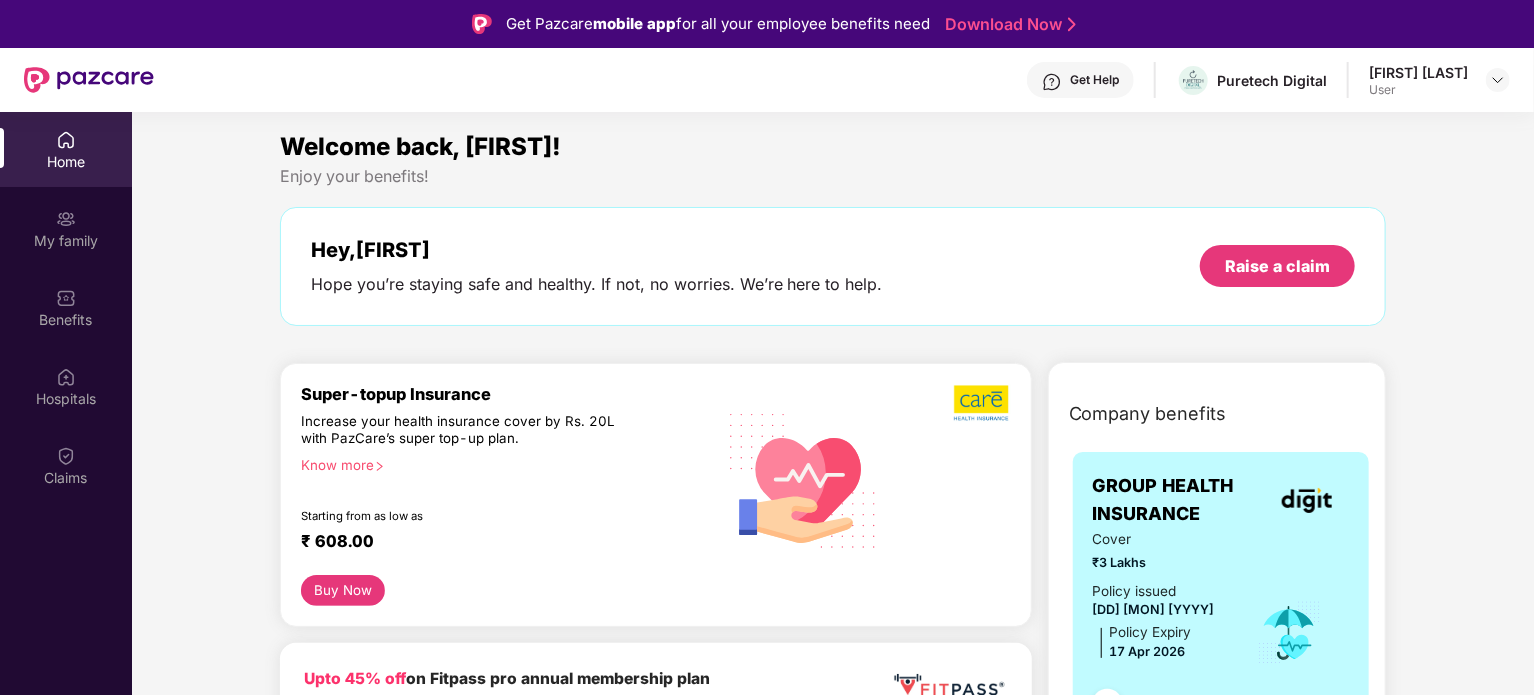 click on "Get Help" at bounding box center [1094, 80] 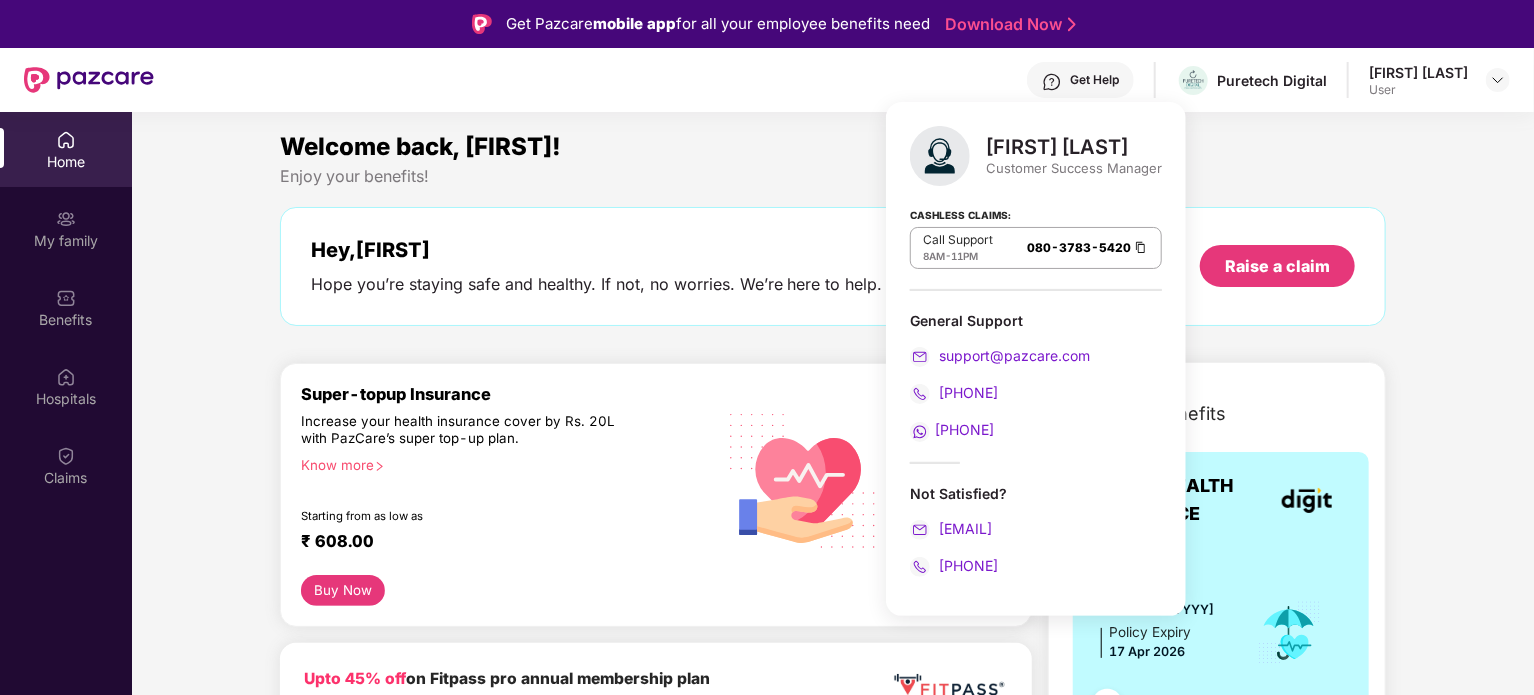click on "Enjoy your benefits!" at bounding box center (833, 176) 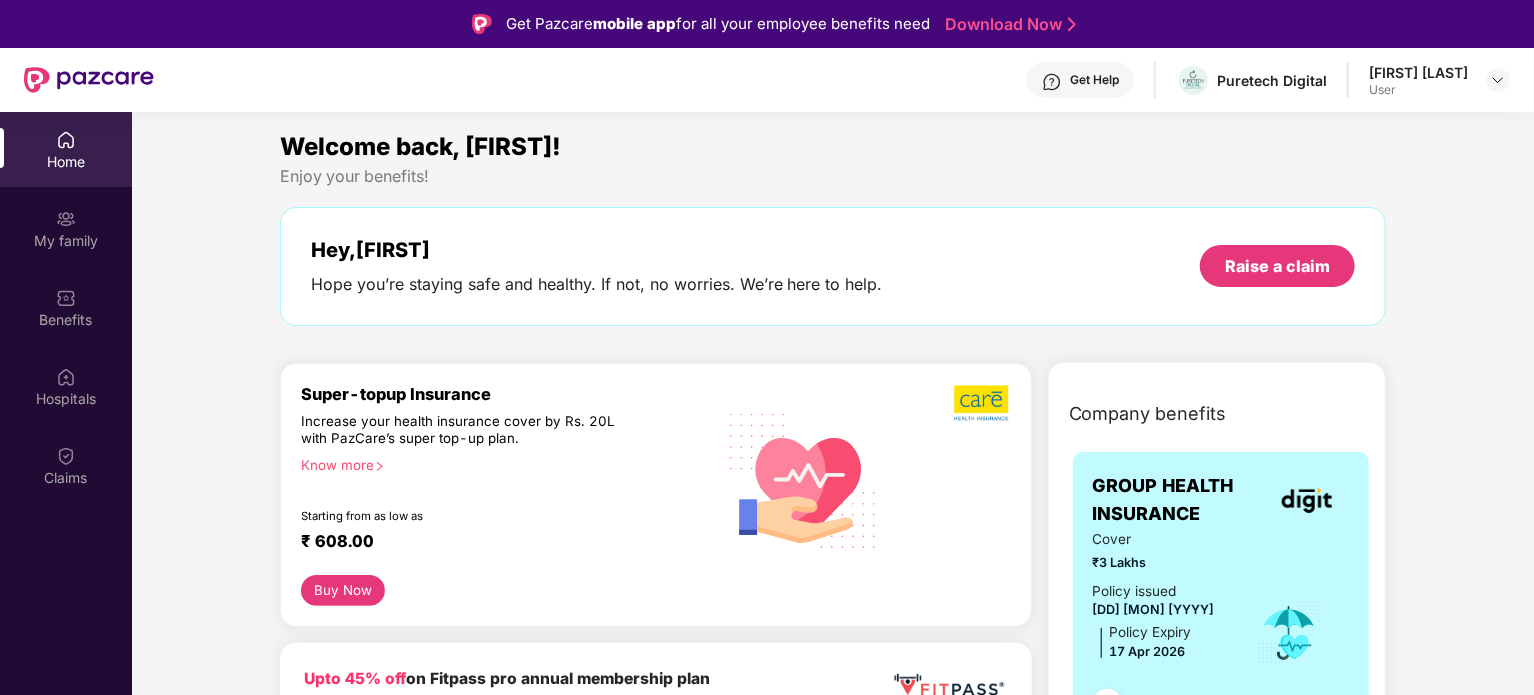 click on "[FIRST] [LAST]" at bounding box center [1418, 72] 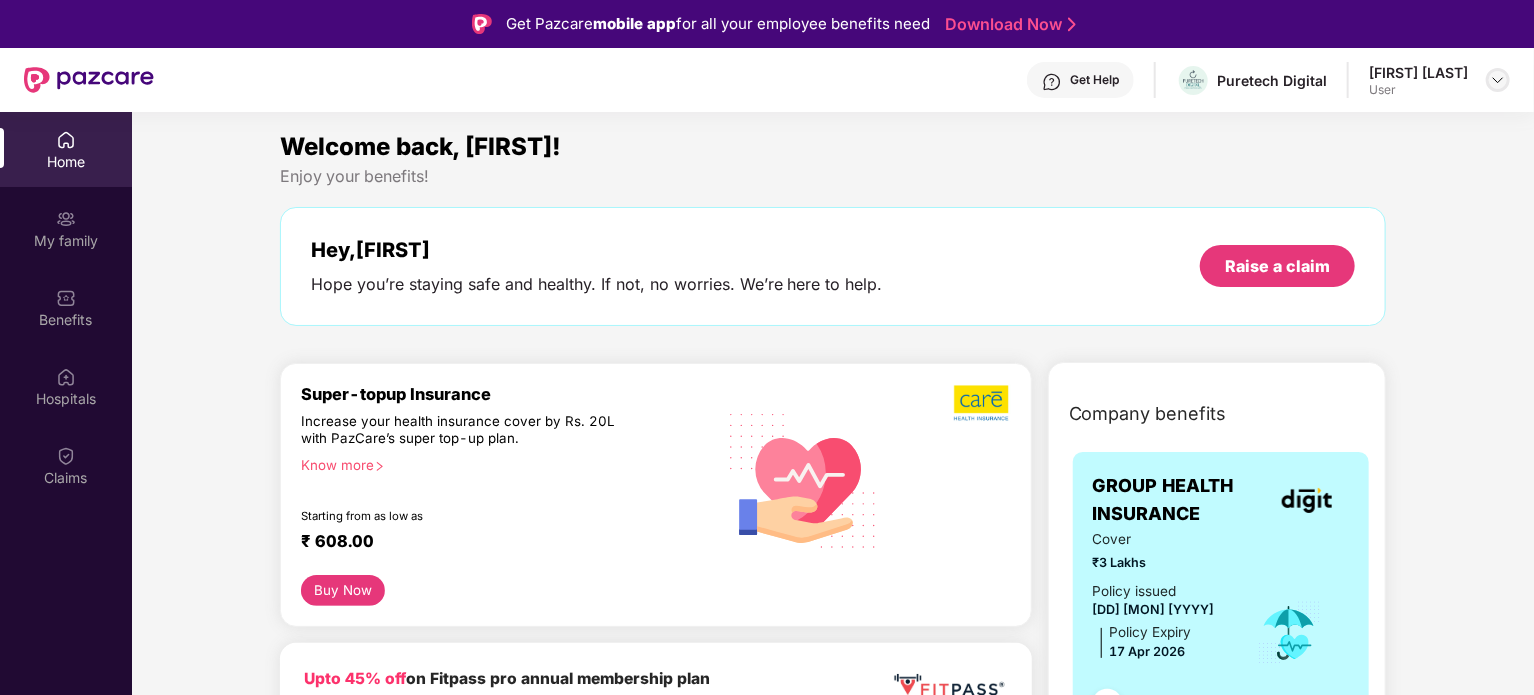 click at bounding box center [1498, 80] 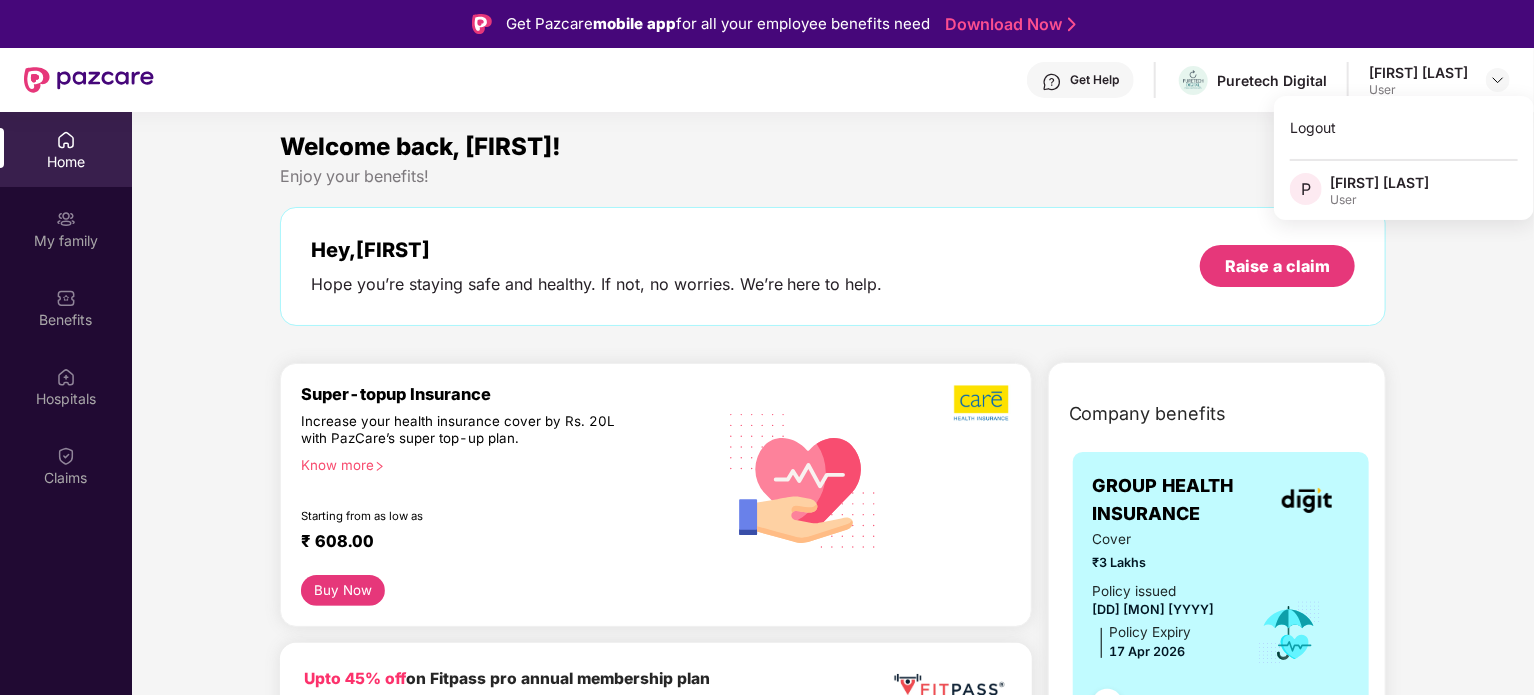 click on "Enjoy your benefits!" at bounding box center (833, 176) 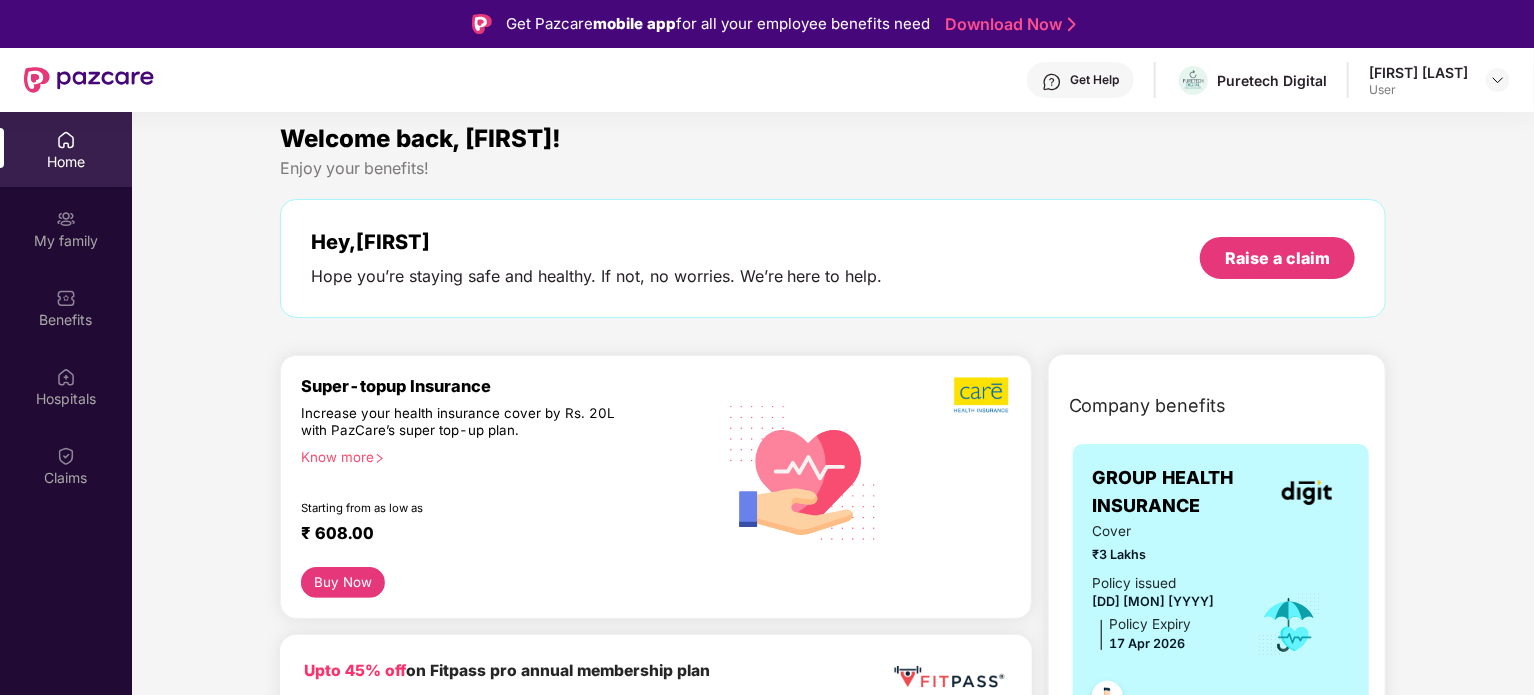 scroll, scrollTop: 0, scrollLeft: 0, axis: both 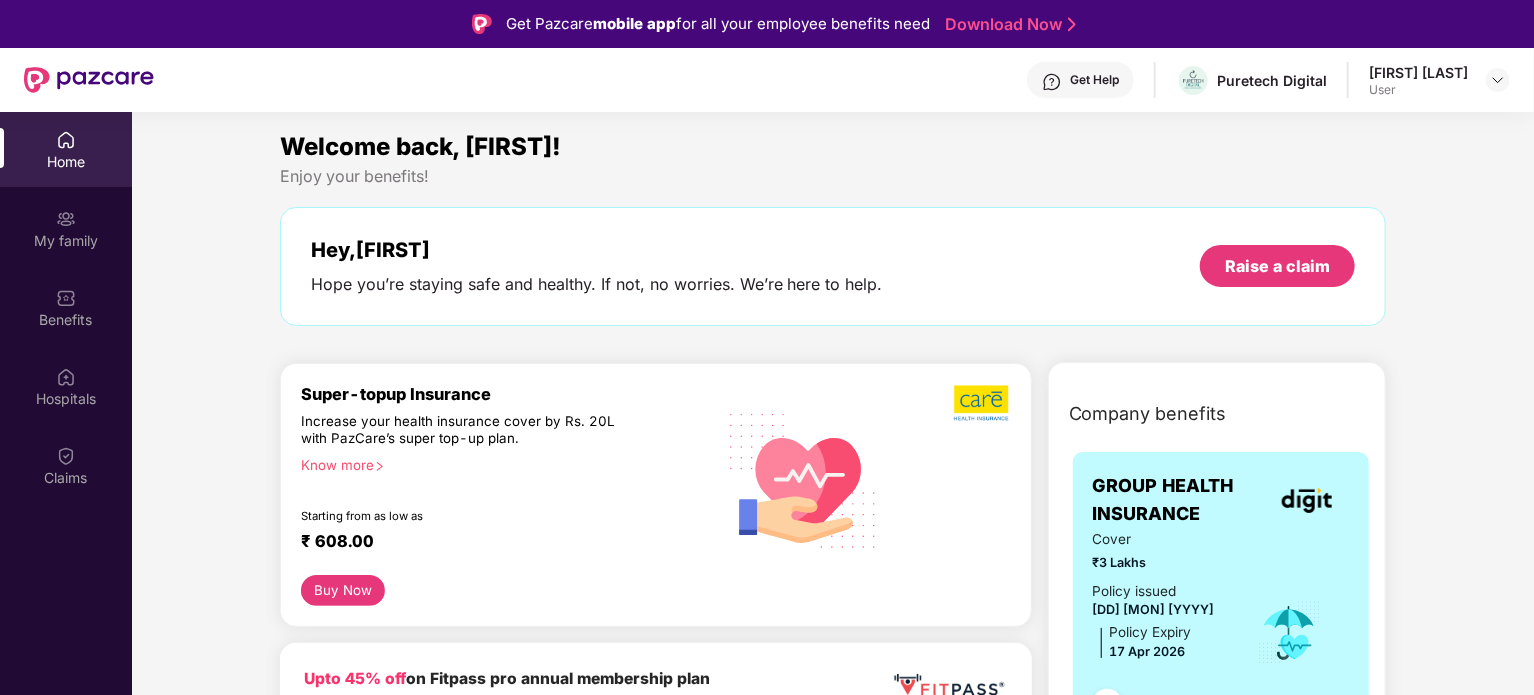 click on "Get Help" at bounding box center [1080, 80] 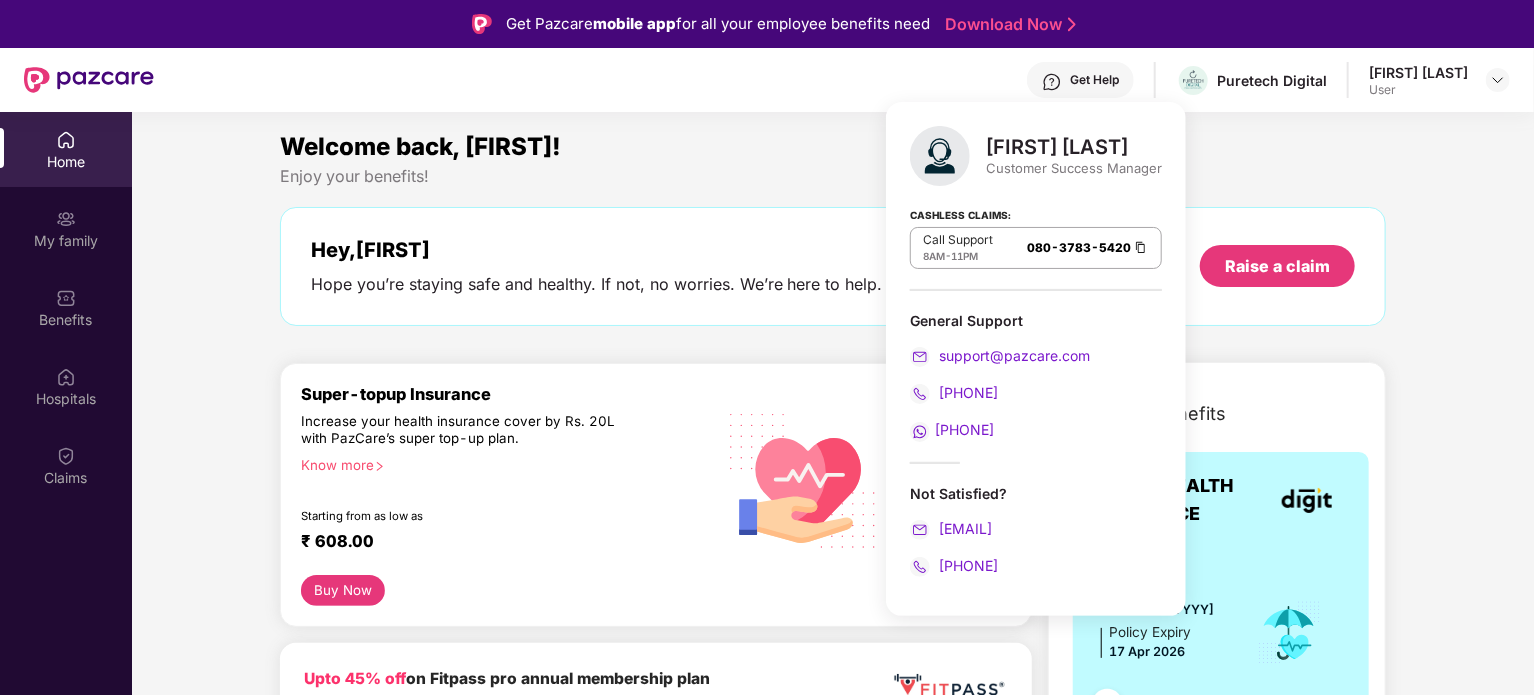 click on "[PHONE]" at bounding box center [964, 429] 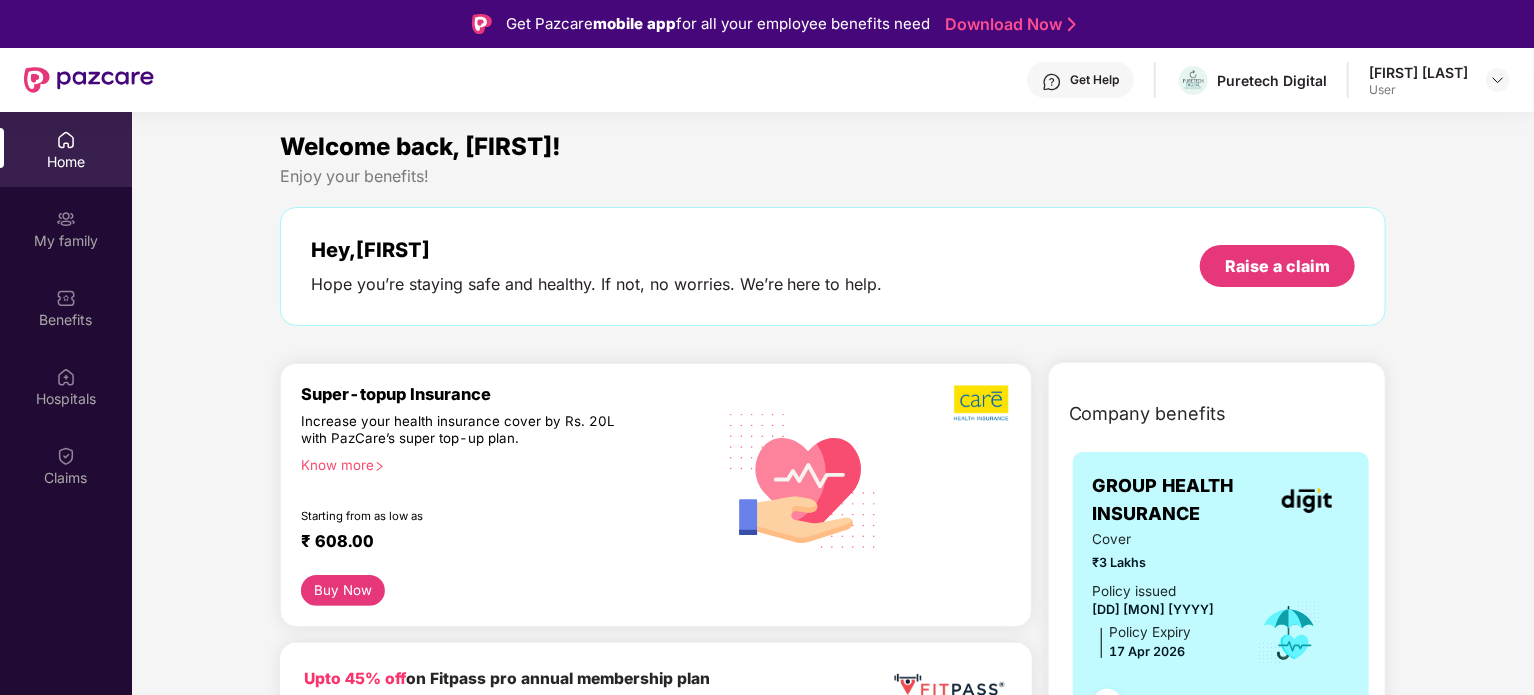 click on "Welcome back, [FIRST]! Enjoy your benefits! Hey,  [FIRST] Hope you’re staying safe and healthy. If not, no worries. We’re here to help. Raise a claim Super-topup Insurance Increase your health insurance cover by Rs. 20L with PazCare’s super top-up plan. Know more  Starting from as low as ₹ 608.00 Buy Now Upto 45% off  on Fitpass pro annual membership plan Unlimited access to 8,100 gyms and fitness studios across India Free Noise smartwatch  worth ₹5,999 to track your fitness progress Personalized diet plans from expert nutritionists             Frequently Asked Questions!        Buy Now Upto 30% off  on Cult Elite annual membership across India Unlimited access to all group classes at cult centers & ELITE/PRO GYMS in your city. 10% discount on Cult Store.  Registered mobile number should not have active memberships. Buy Now Doctor Consultation for your family Audio/Video consultation across multiple specialities Cover entire family (upto 5 members) Contact experts 24 X 7 Start Consultation" at bounding box center [833, 2849] 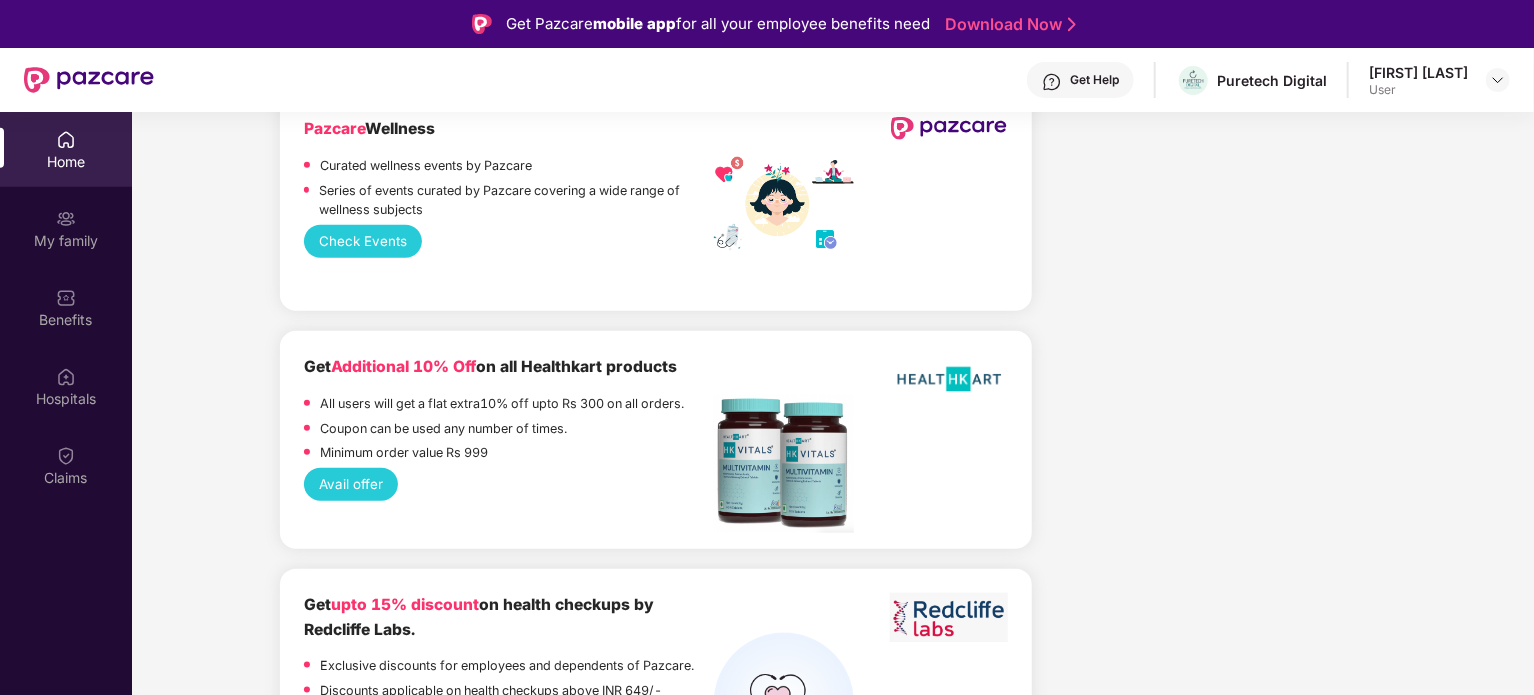 scroll, scrollTop: 4796, scrollLeft: 0, axis: vertical 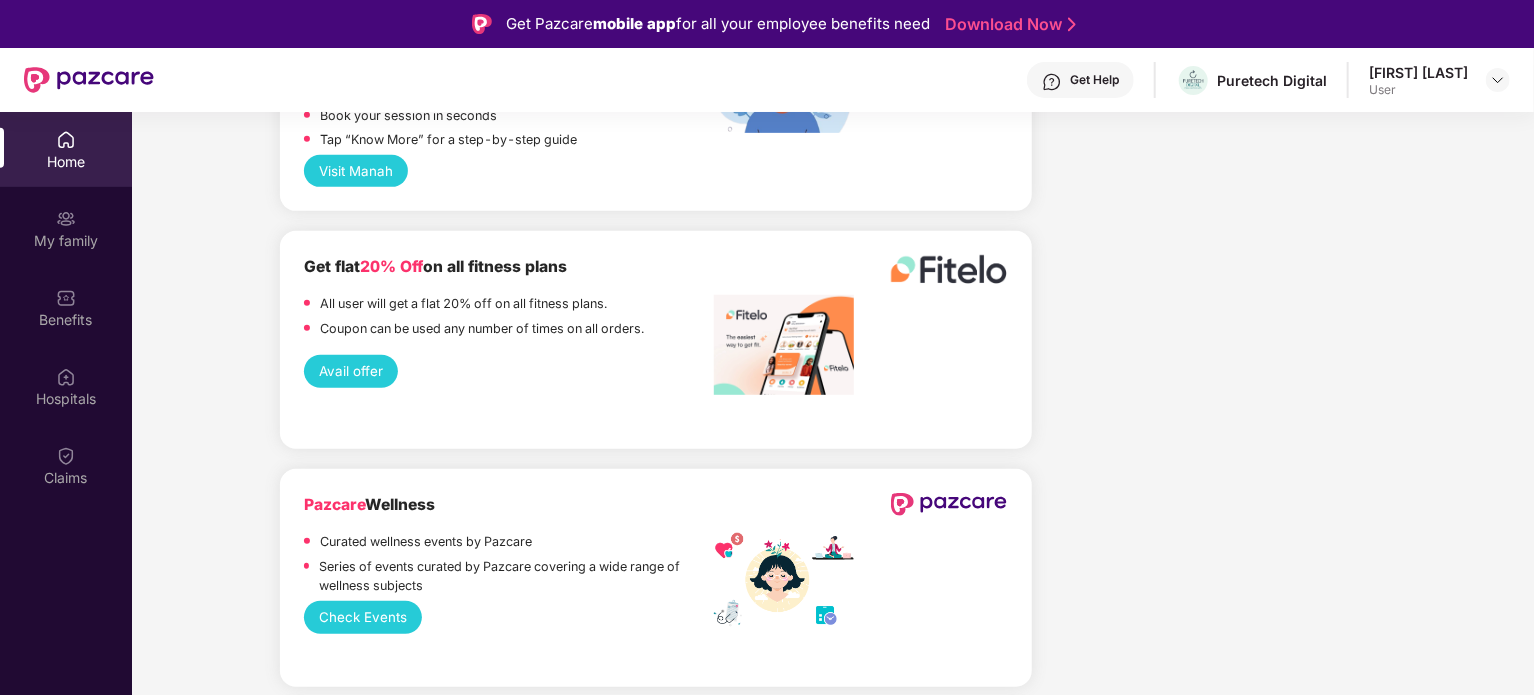 click on "Visit Manah" at bounding box center (356, 171) 